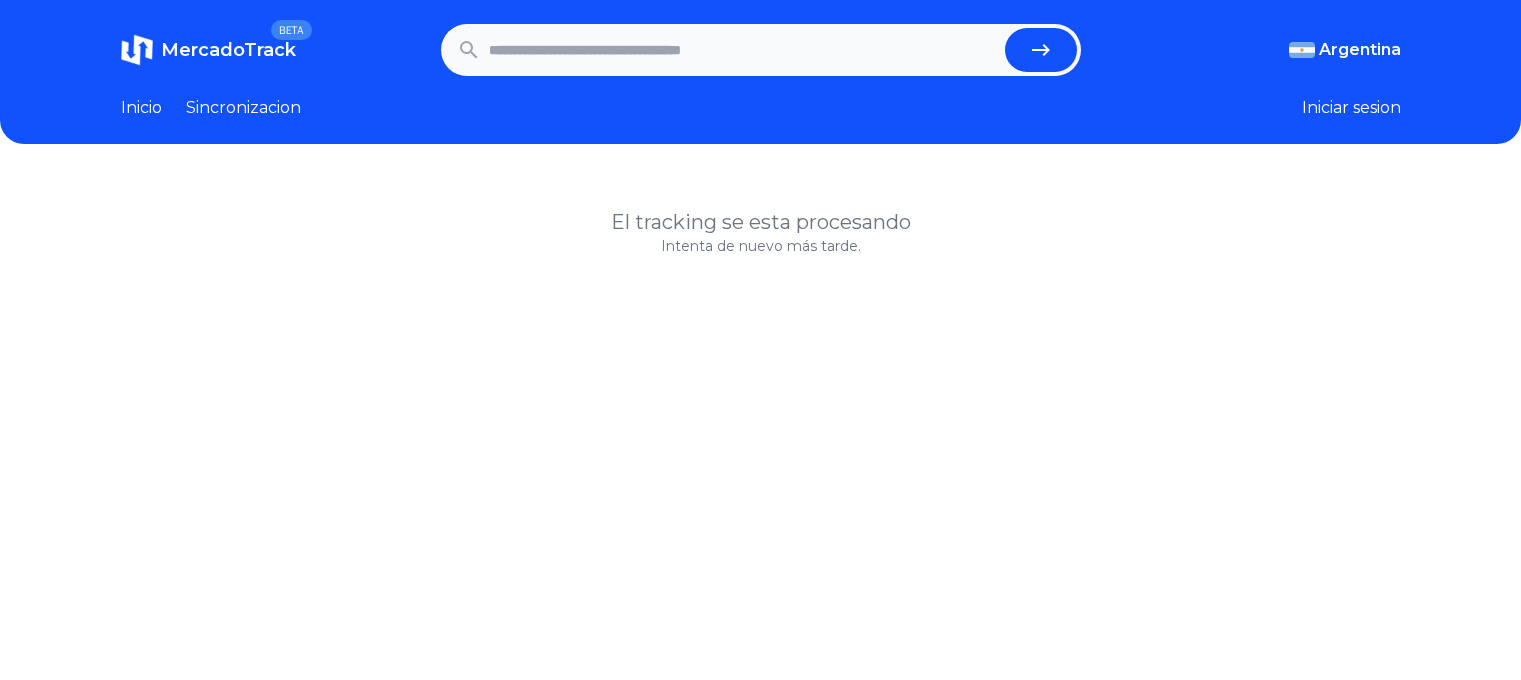 scroll, scrollTop: 0, scrollLeft: 0, axis: both 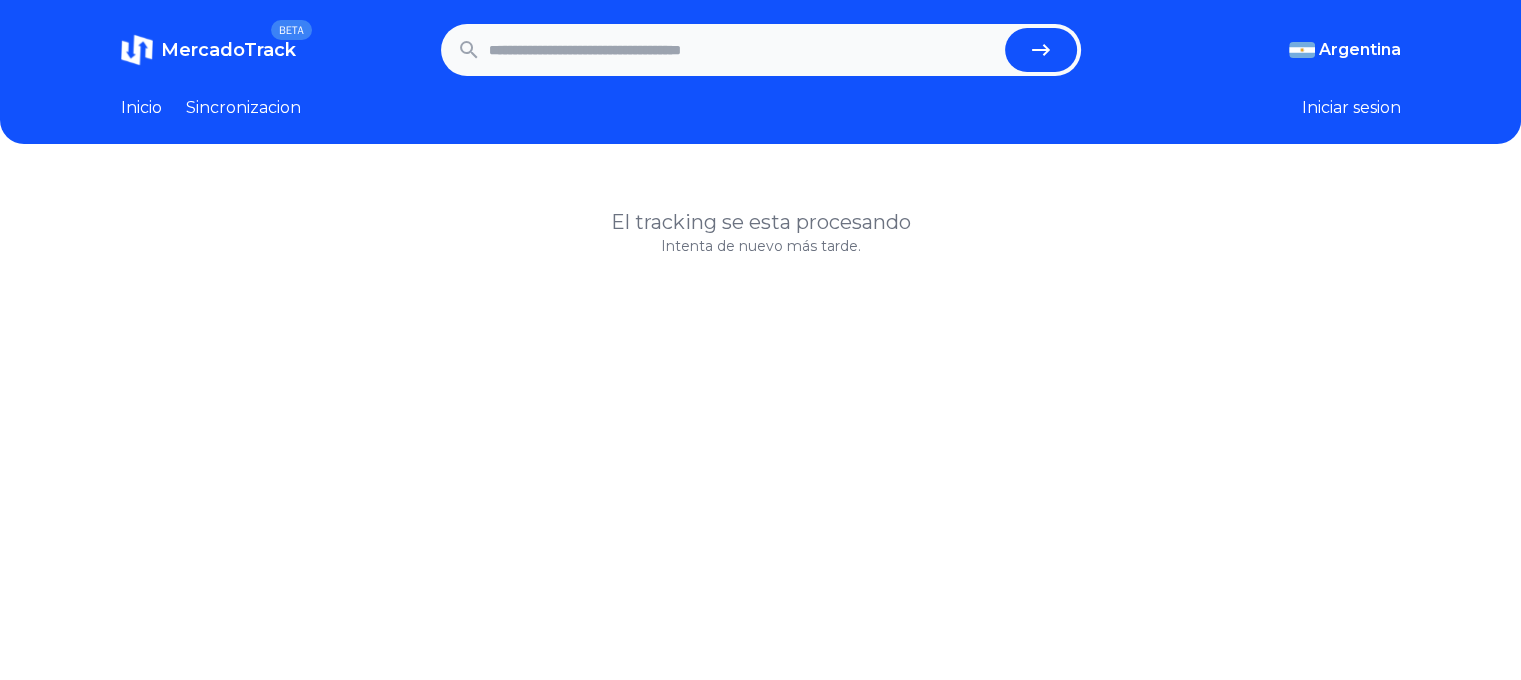 click at bounding box center (743, 50) 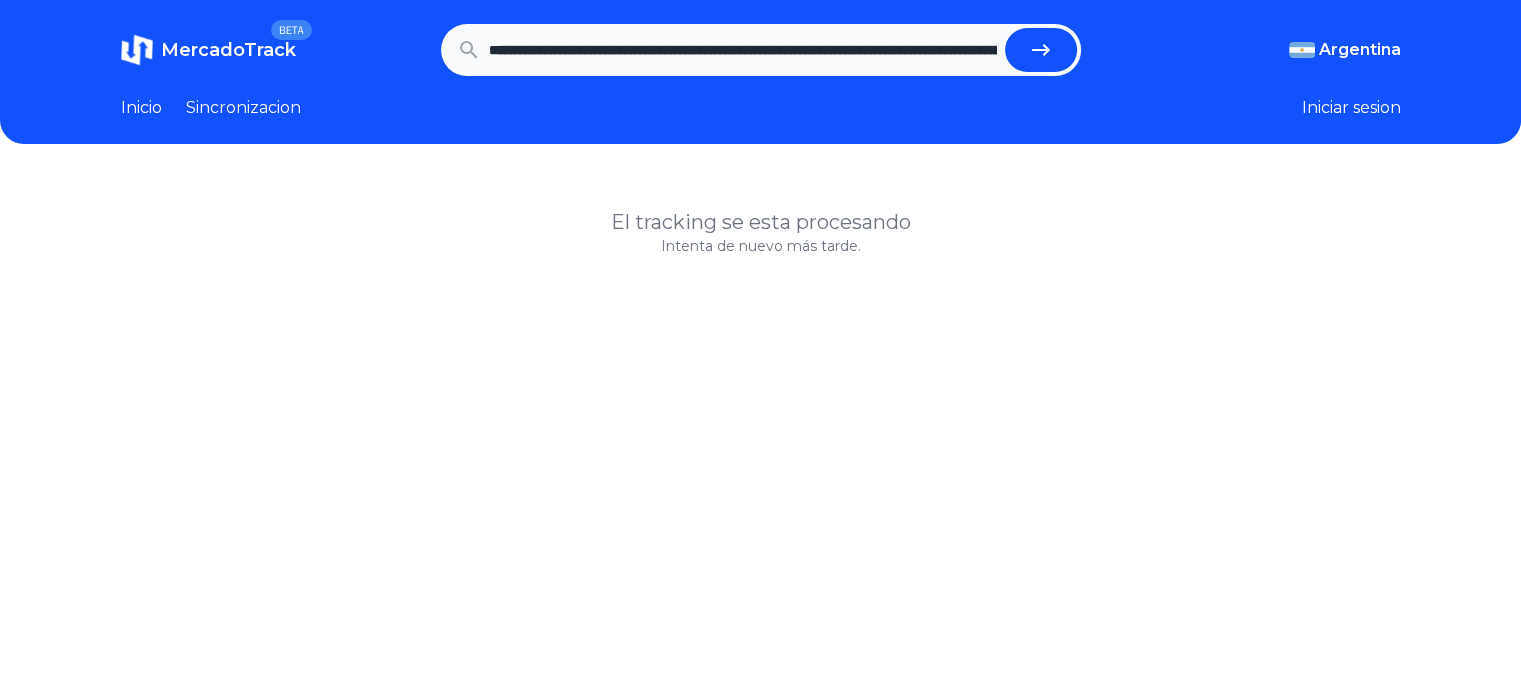scroll, scrollTop: 0, scrollLeft: 704, axis: horizontal 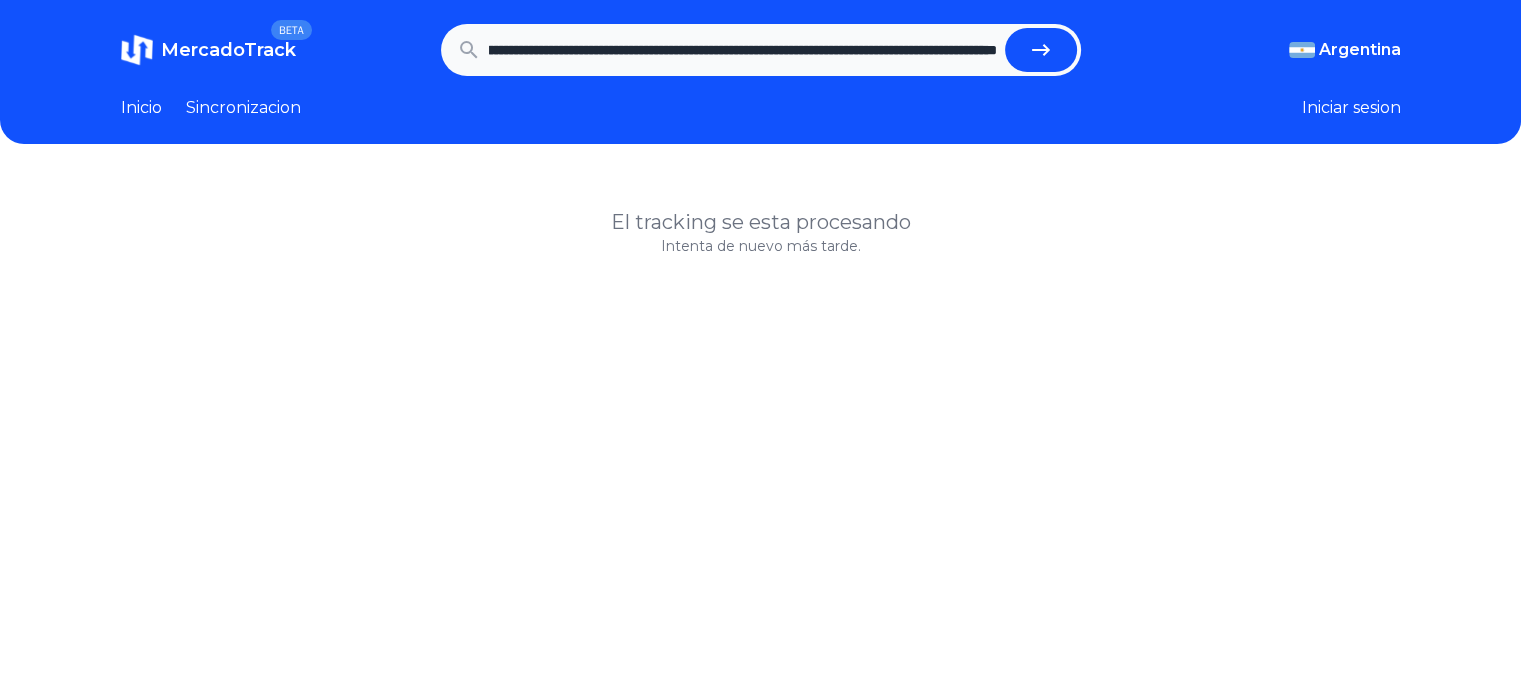 type on "**********" 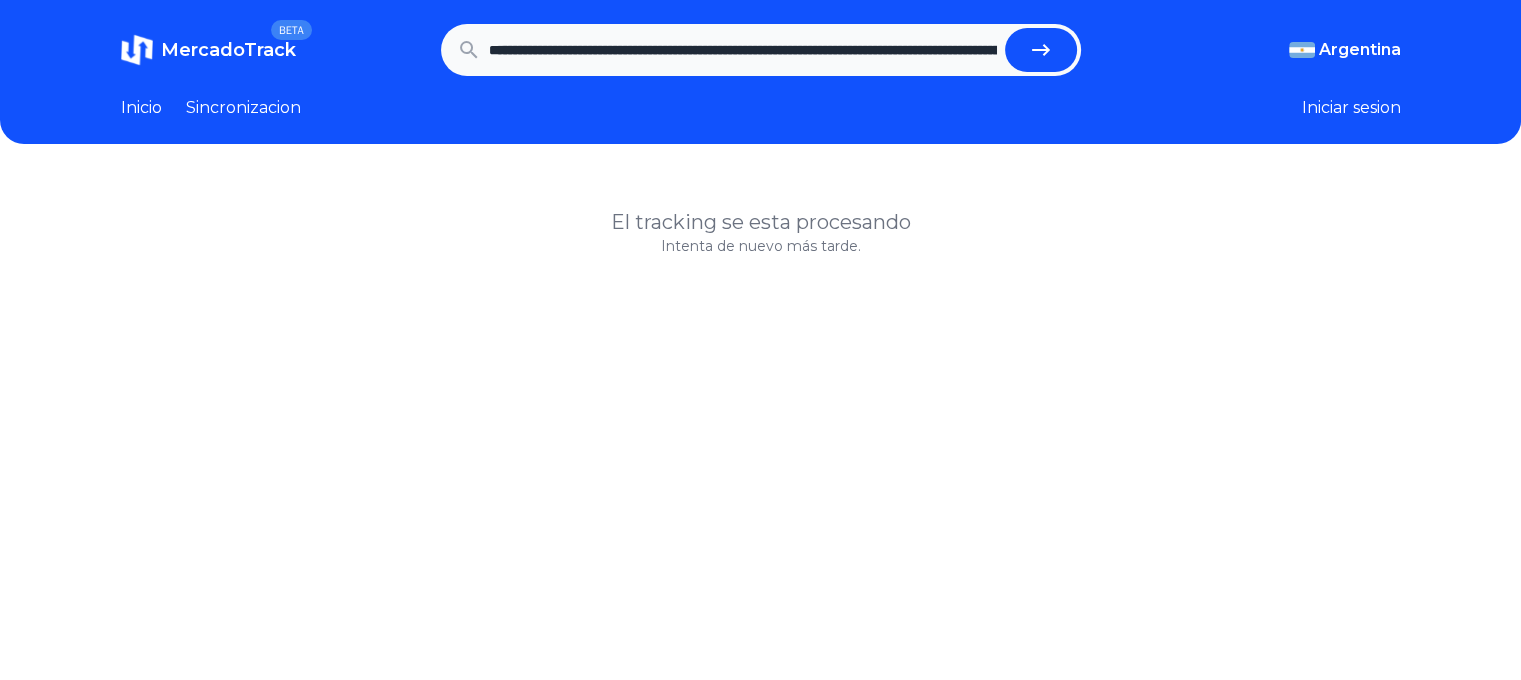 click at bounding box center [1041, 50] 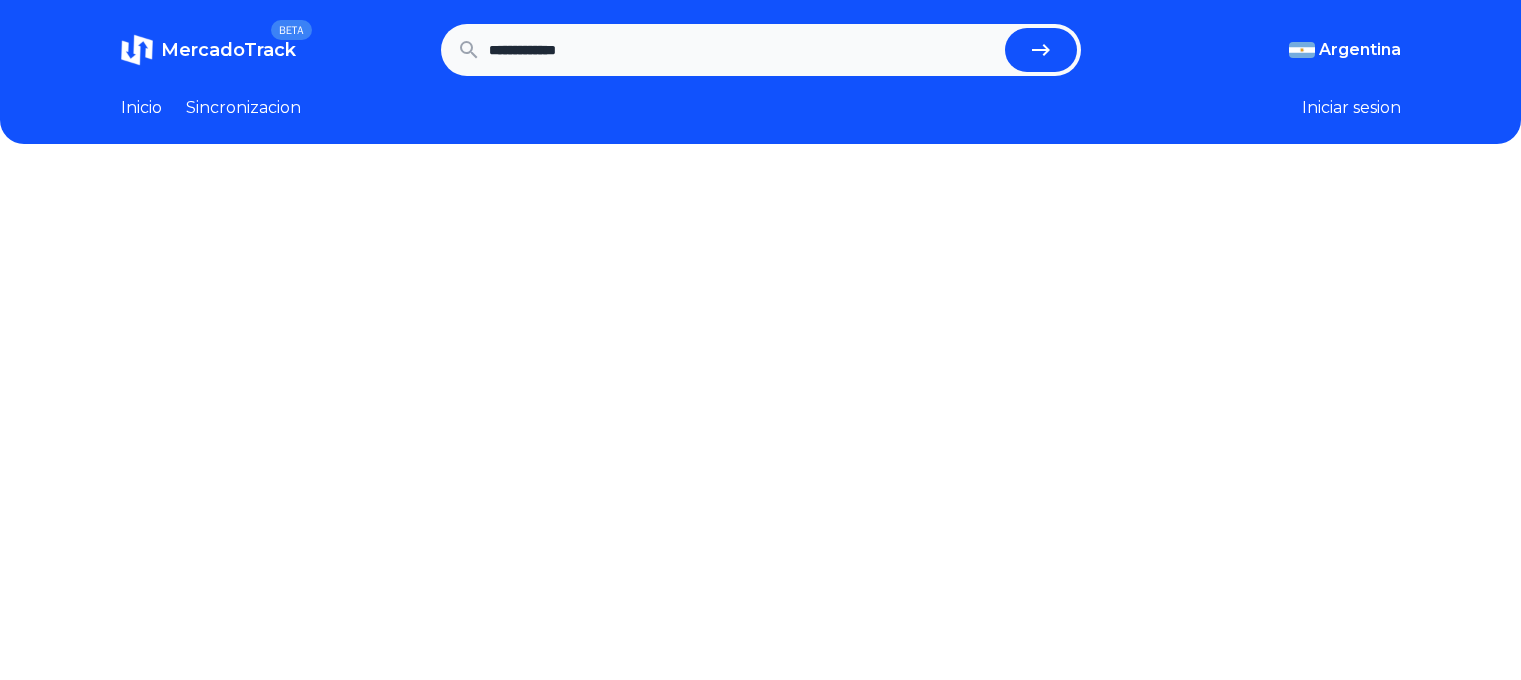 scroll, scrollTop: 0, scrollLeft: 0, axis: both 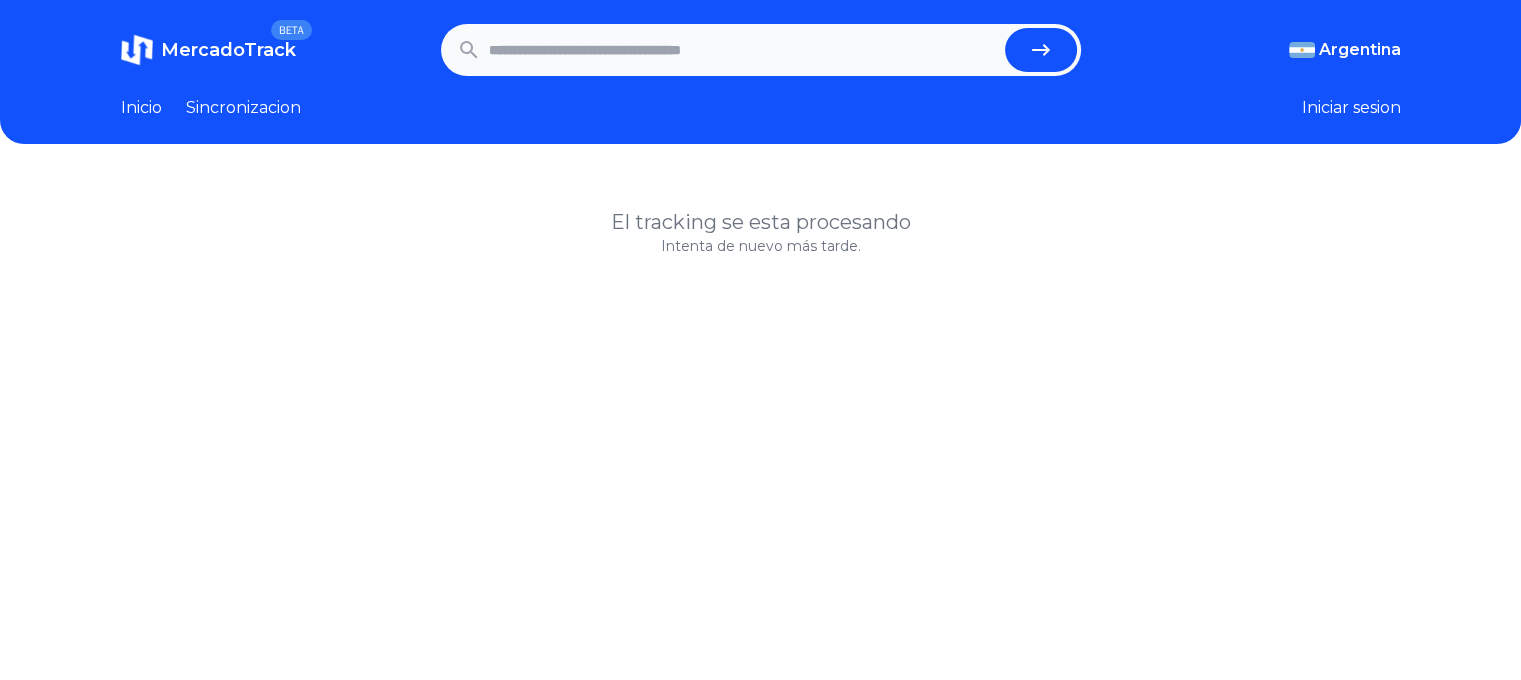 click at bounding box center (743, 50) 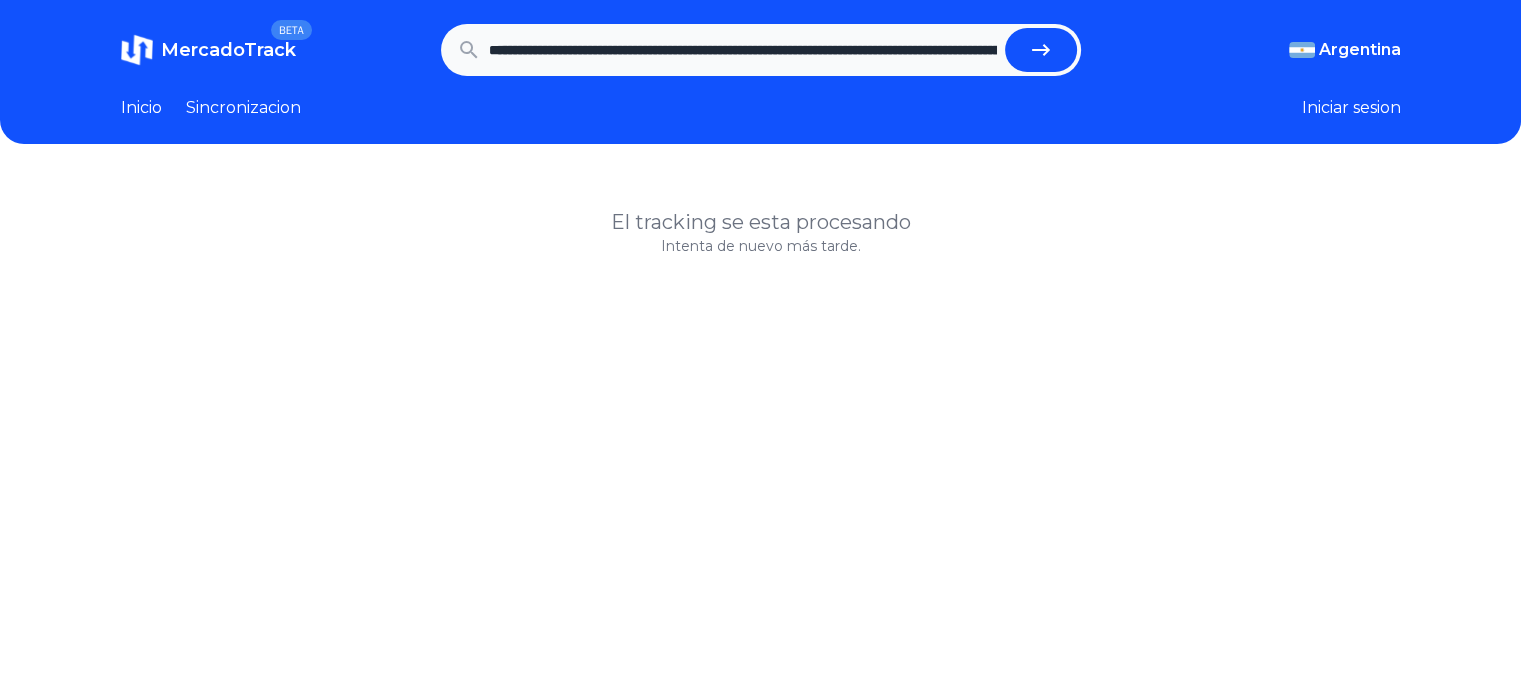 scroll, scrollTop: 0, scrollLeft: 802, axis: horizontal 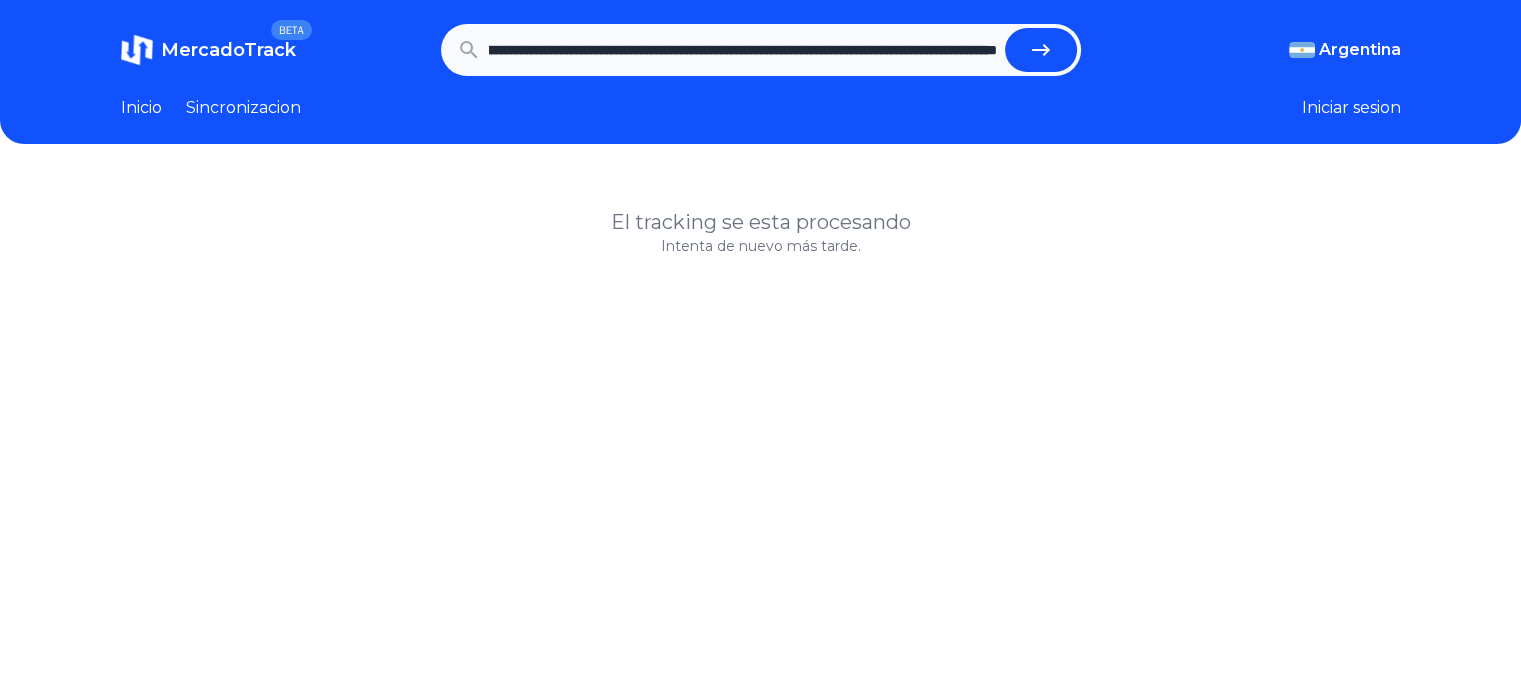 type on "**********" 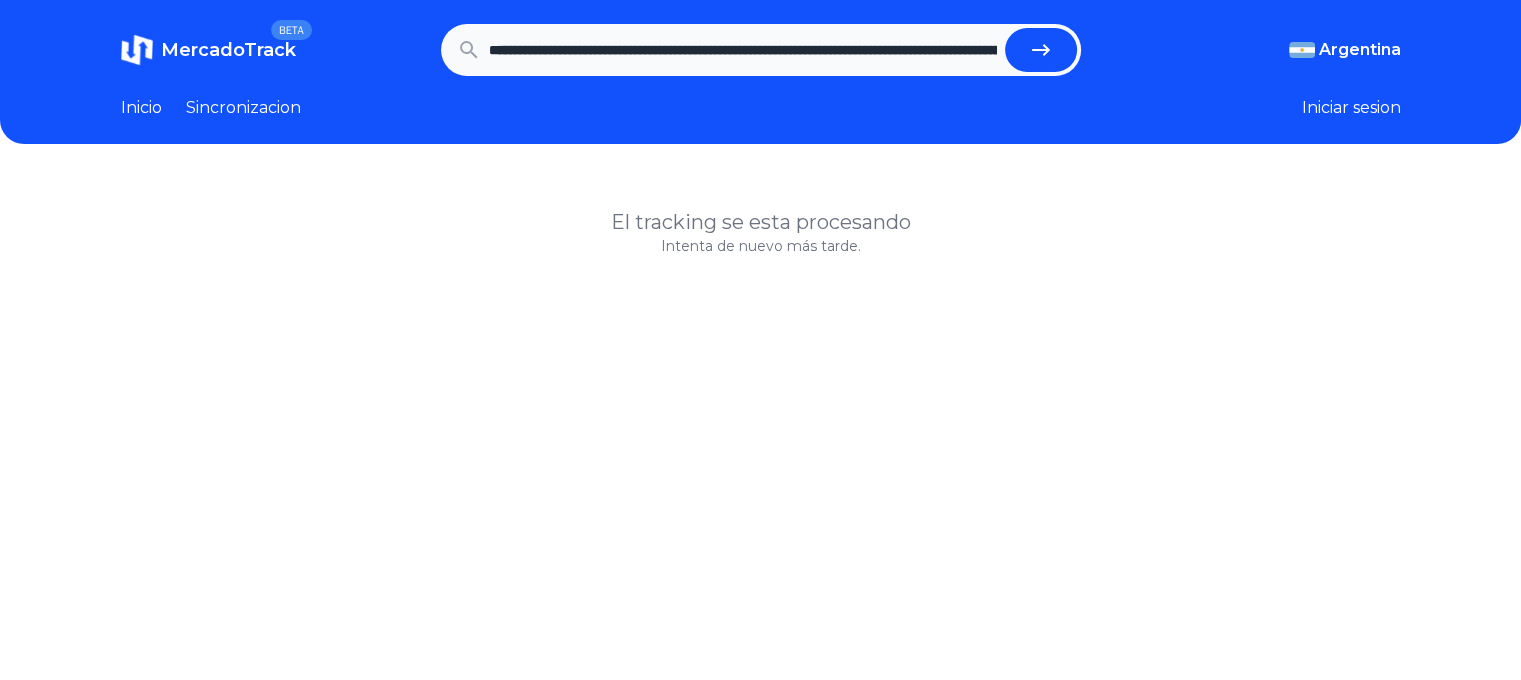 click at bounding box center [1041, 50] 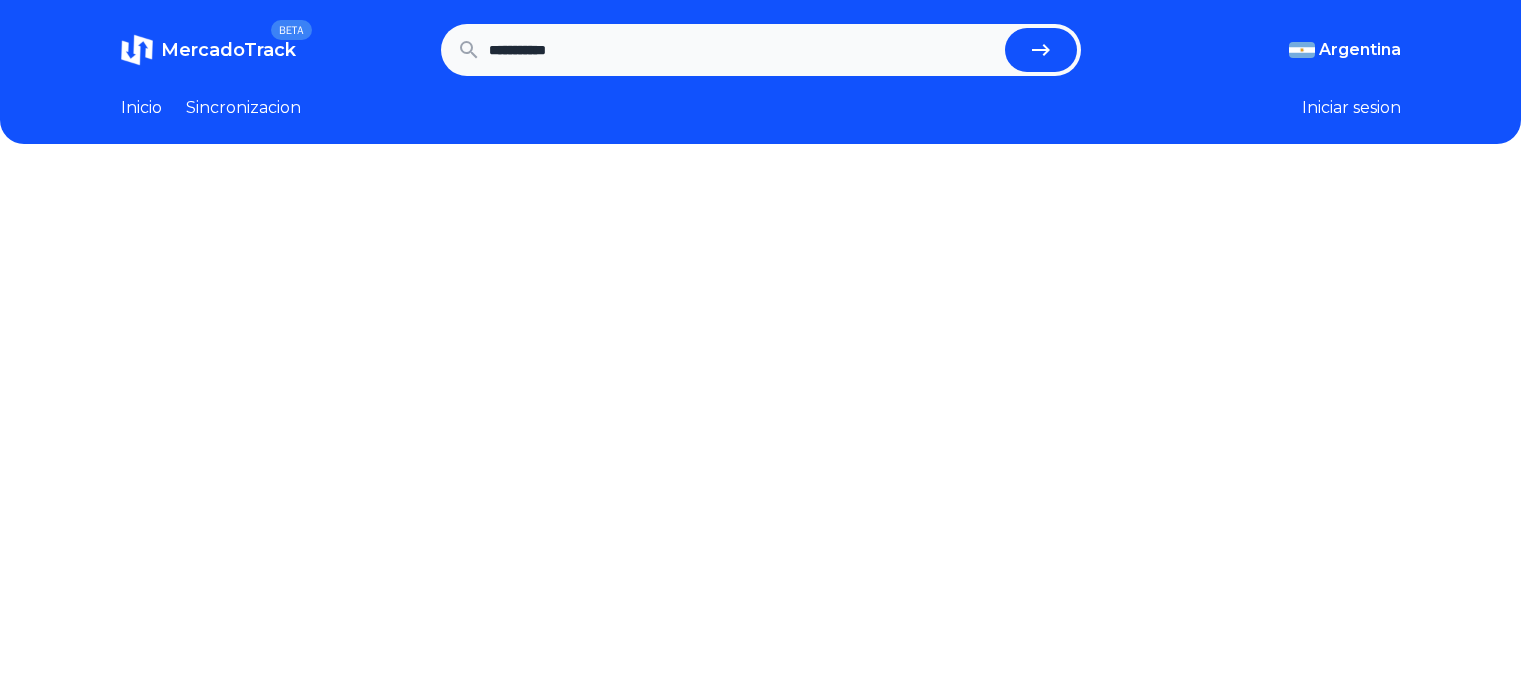 scroll, scrollTop: 0, scrollLeft: 0, axis: both 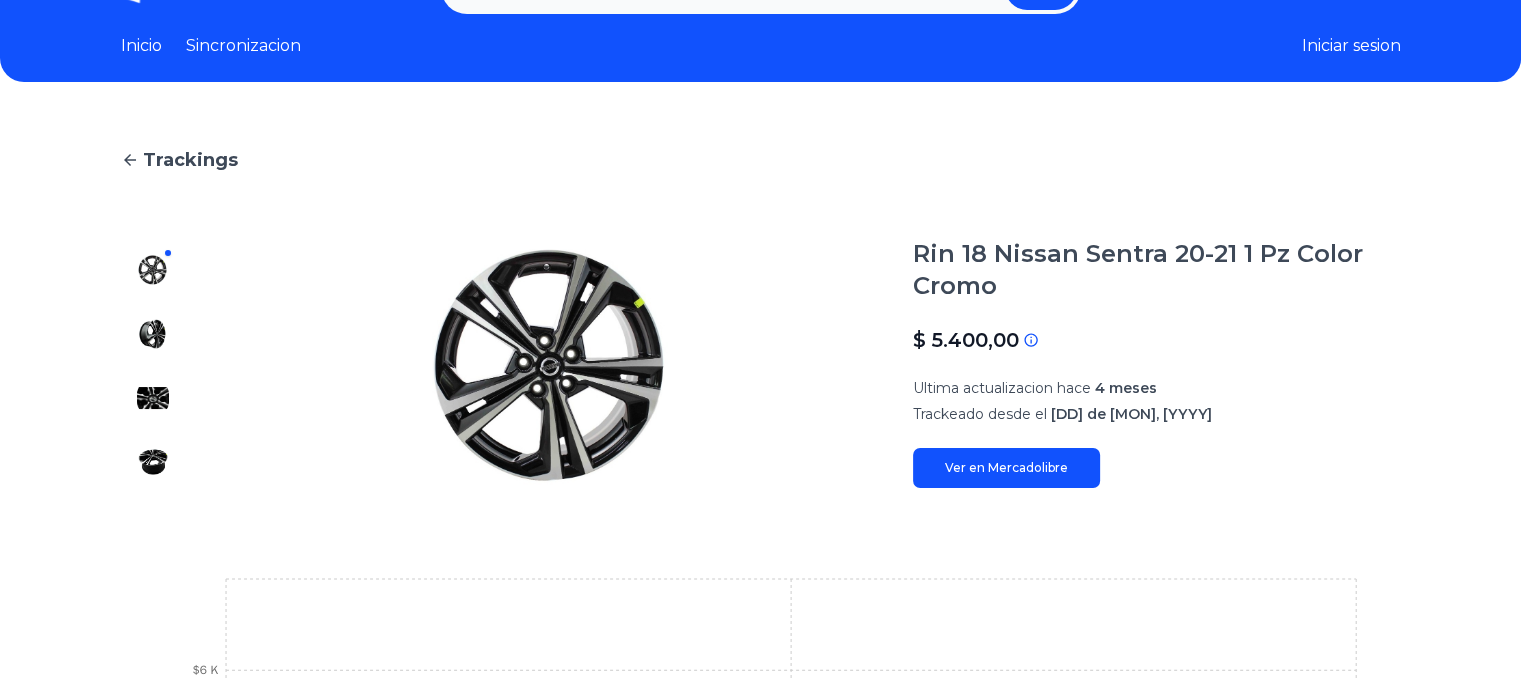 click on "Ver en Mercadolibre" at bounding box center (1006, 468) 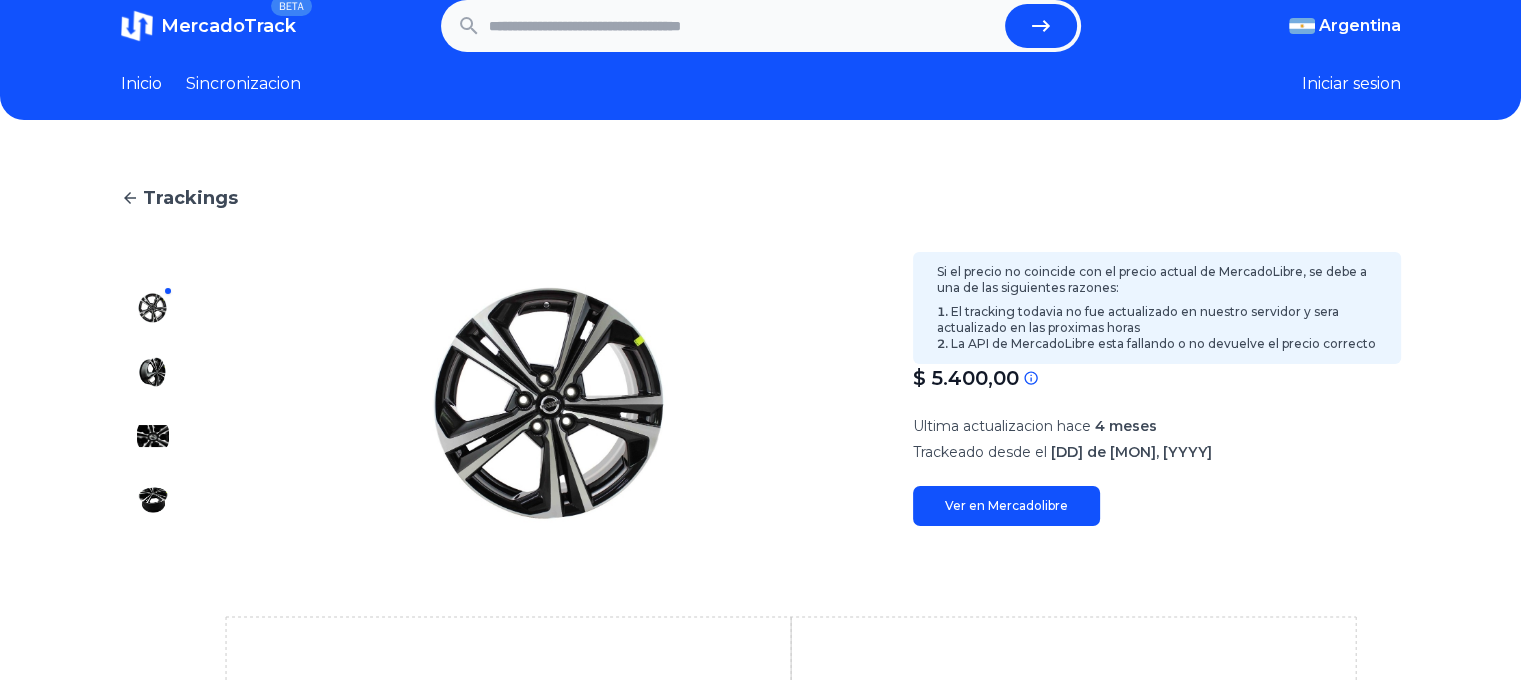 scroll, scrollTop: 0, scrollLeft: 0, axis: both 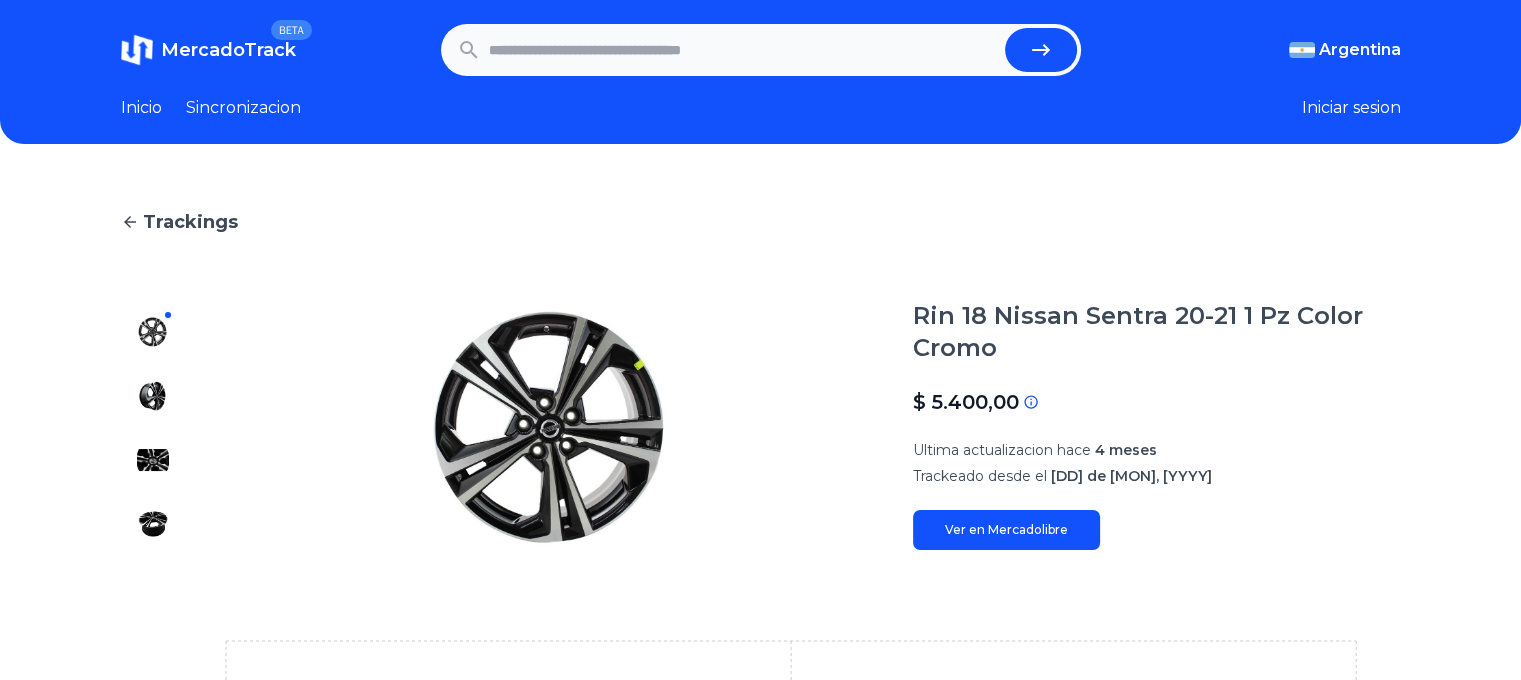 click at bounding box center (743, 50) 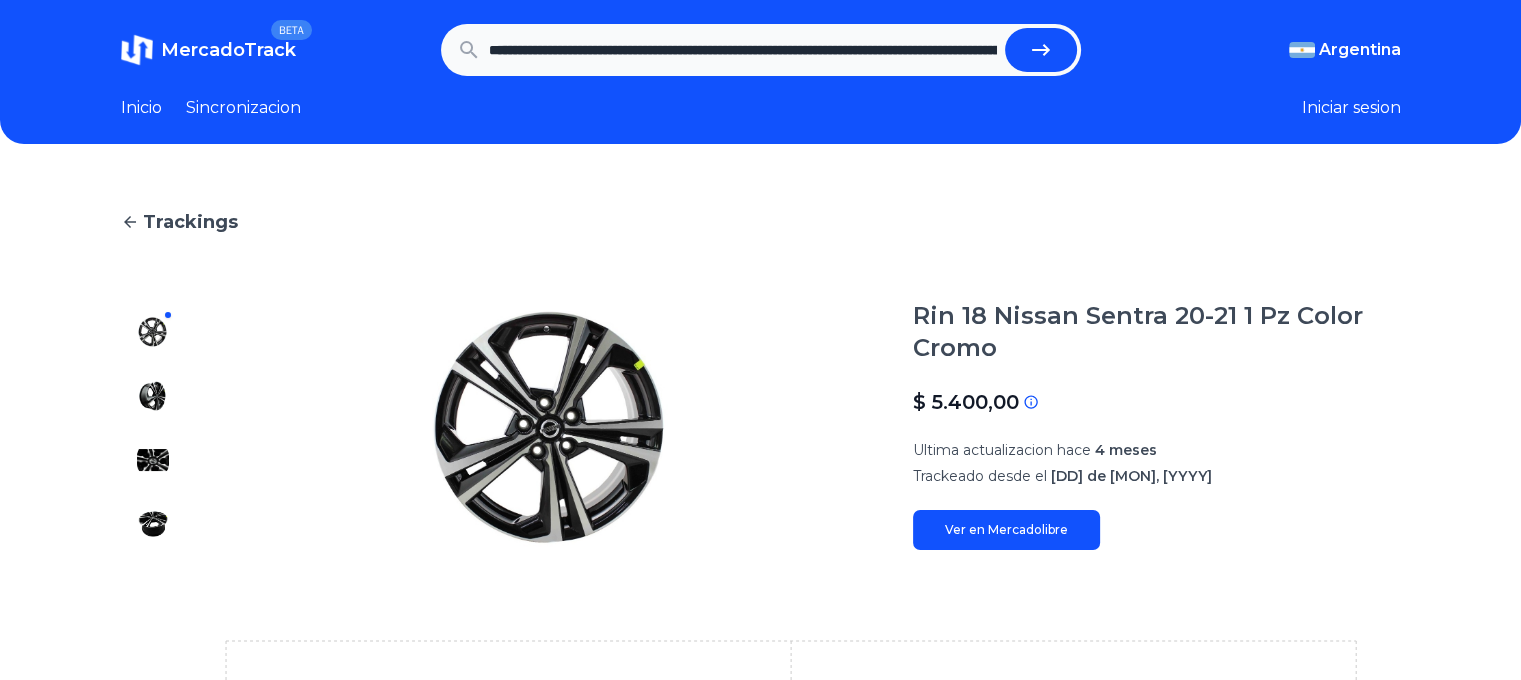 scroll, scrollTop: 0, scrollLeft: 510, axis: horizontal 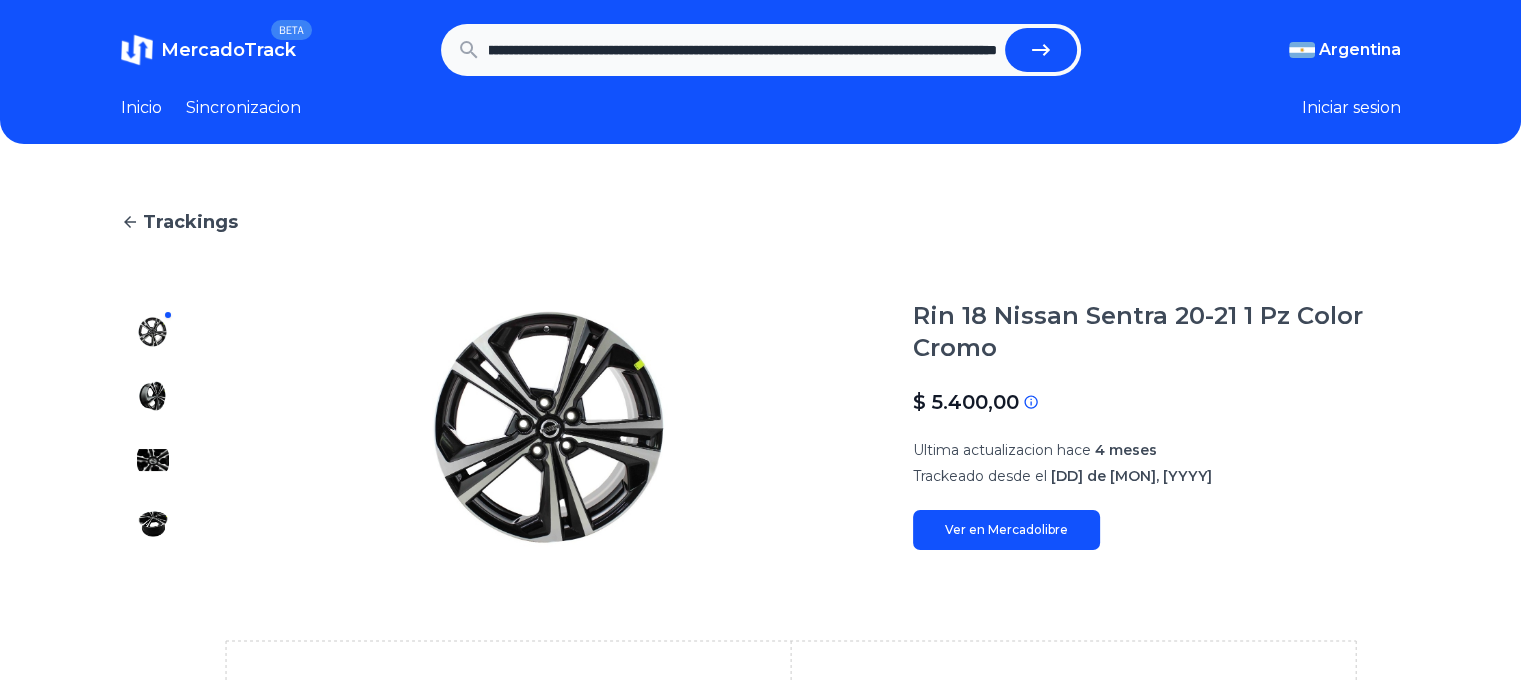 type on "**********" 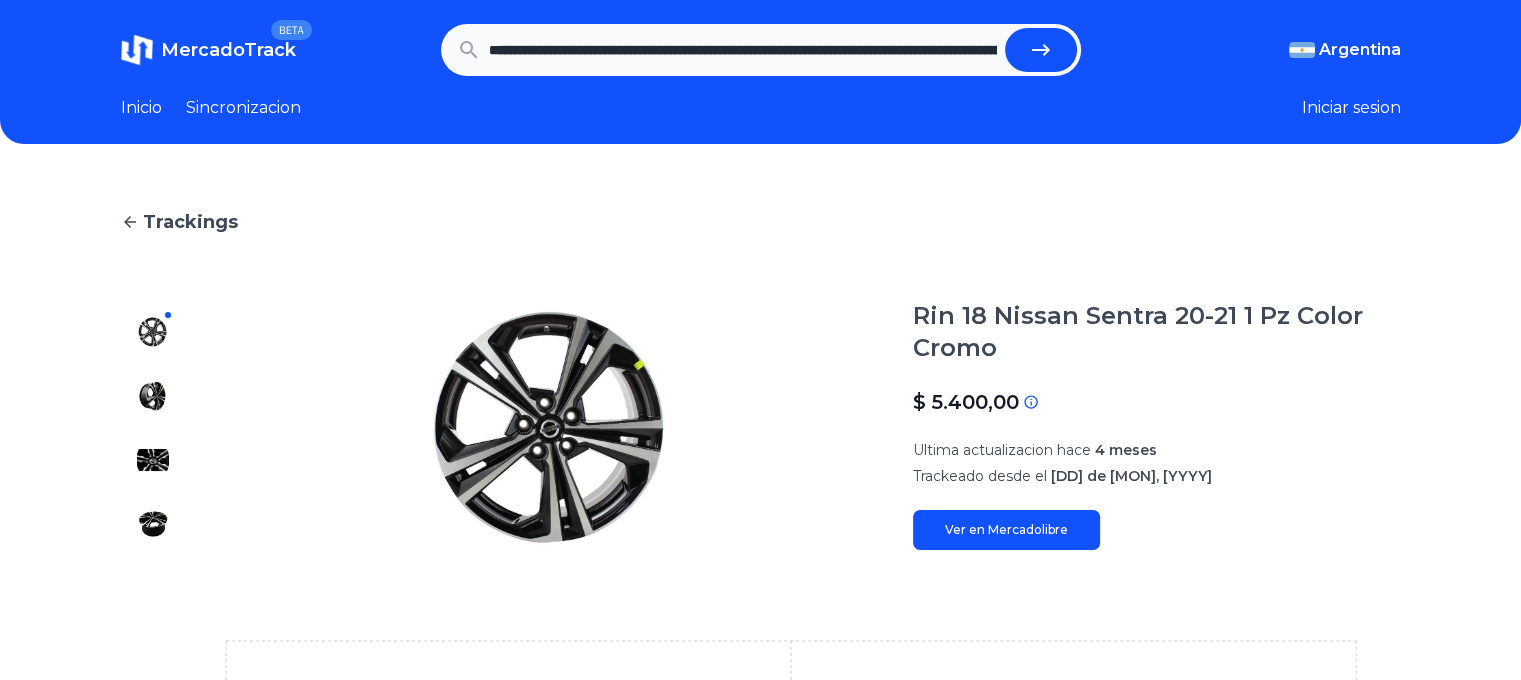 drag, startPoint x: 1044, startPoint y: 59, endPoint x: 1026, endPoint y: 59, distance: 18 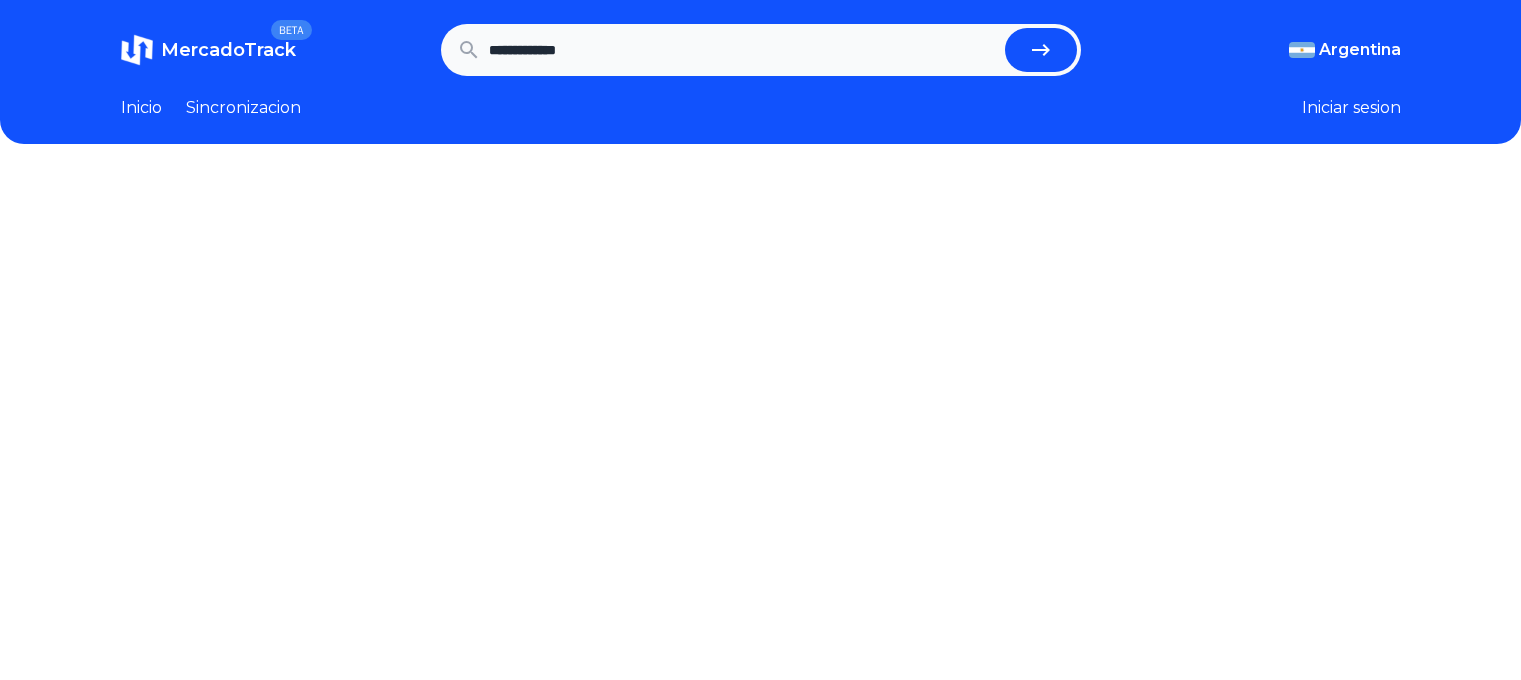 scroll, scrollTop: 0, scrollLeft: 0, axis: both 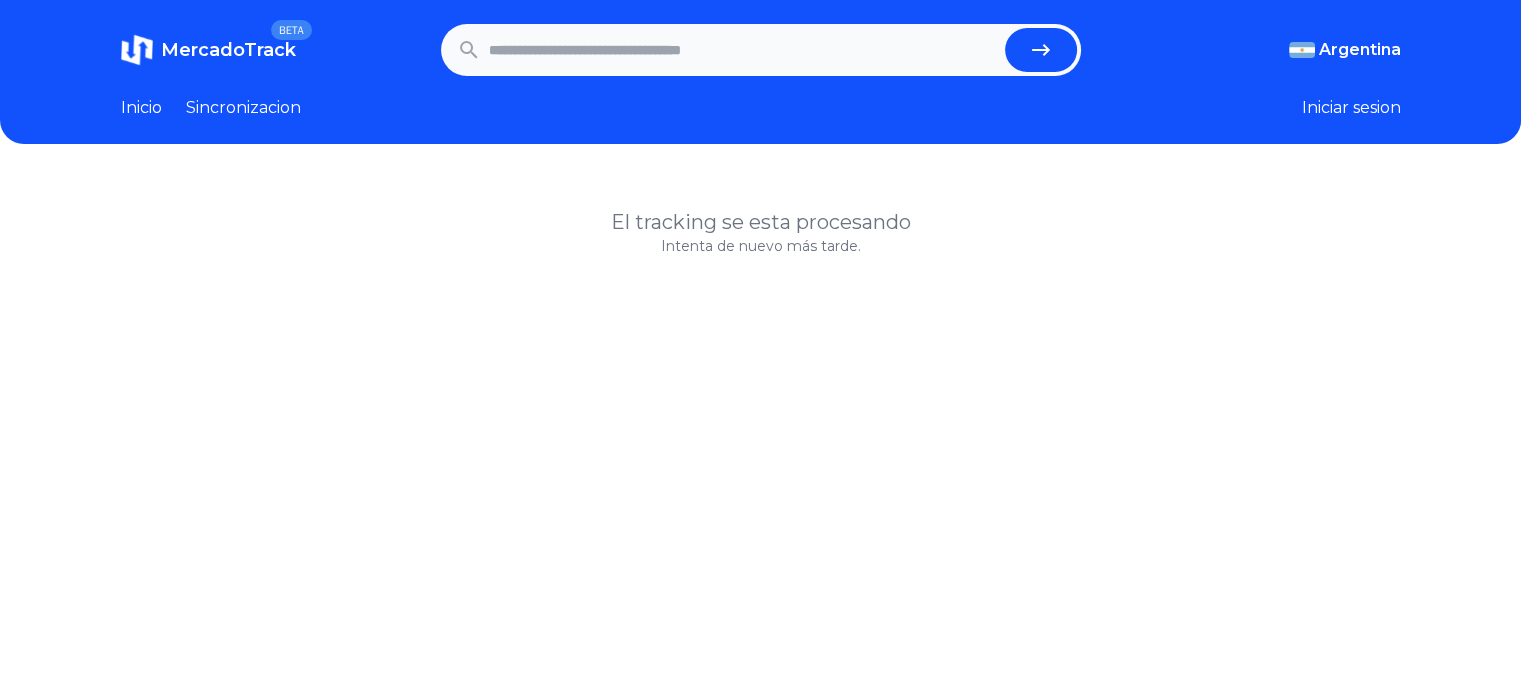 click at bounding box center [743, 50] 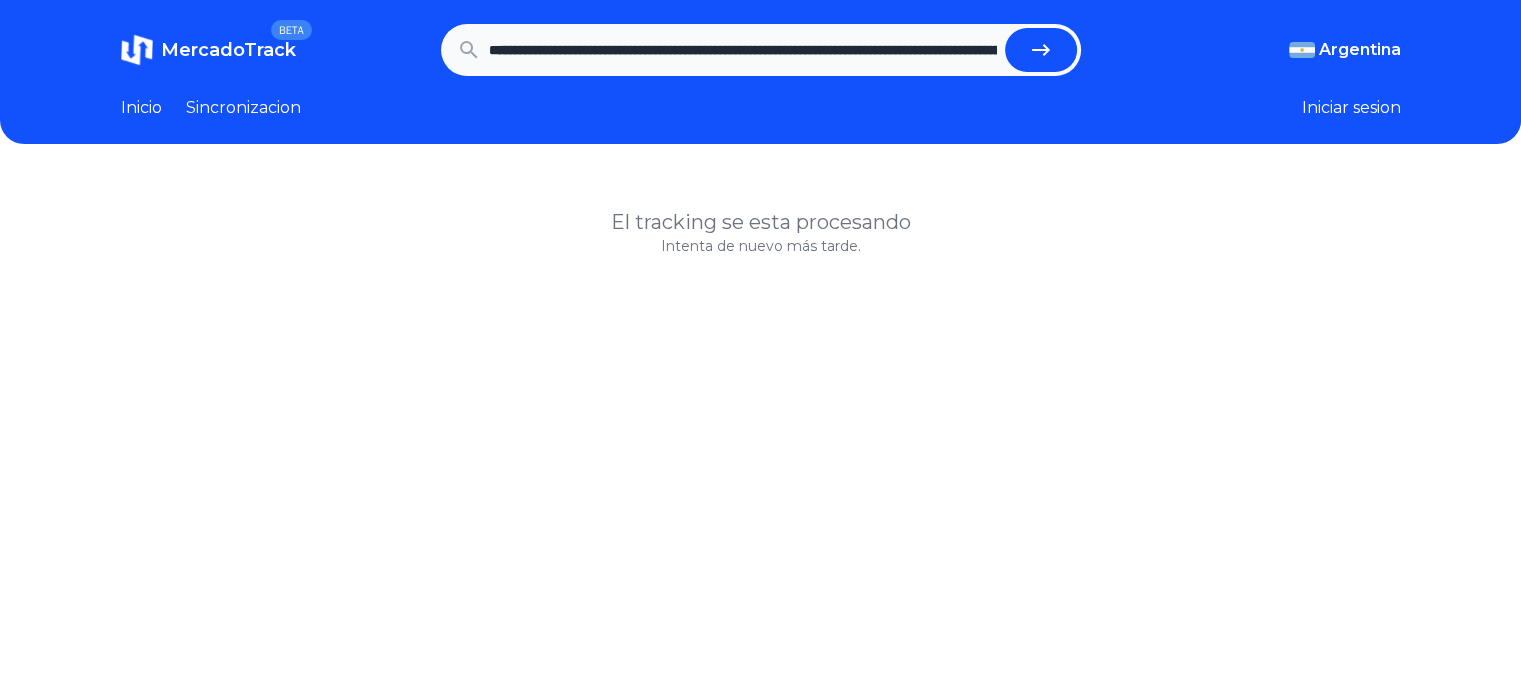 scroll, scrollTop: 0, scrollLeft: 511, axis: horizontal 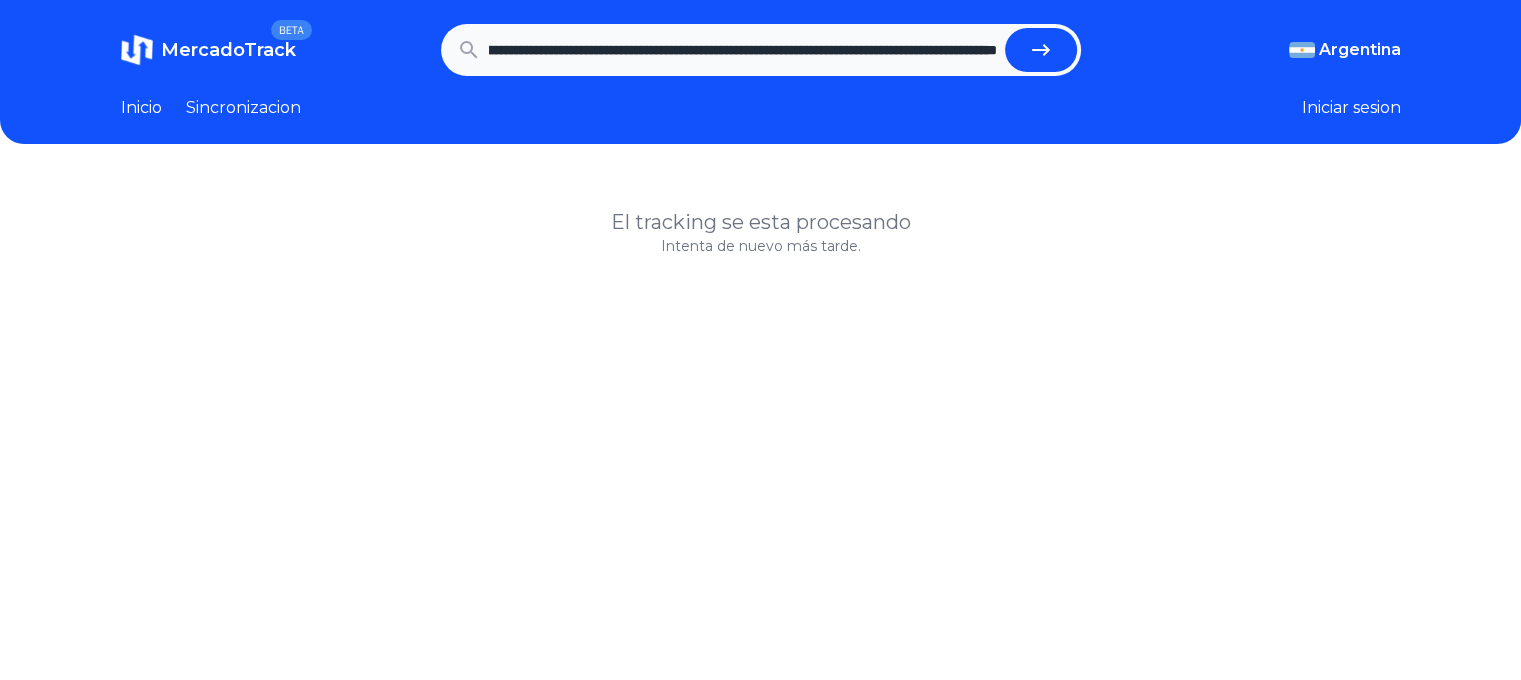 type on "**********" 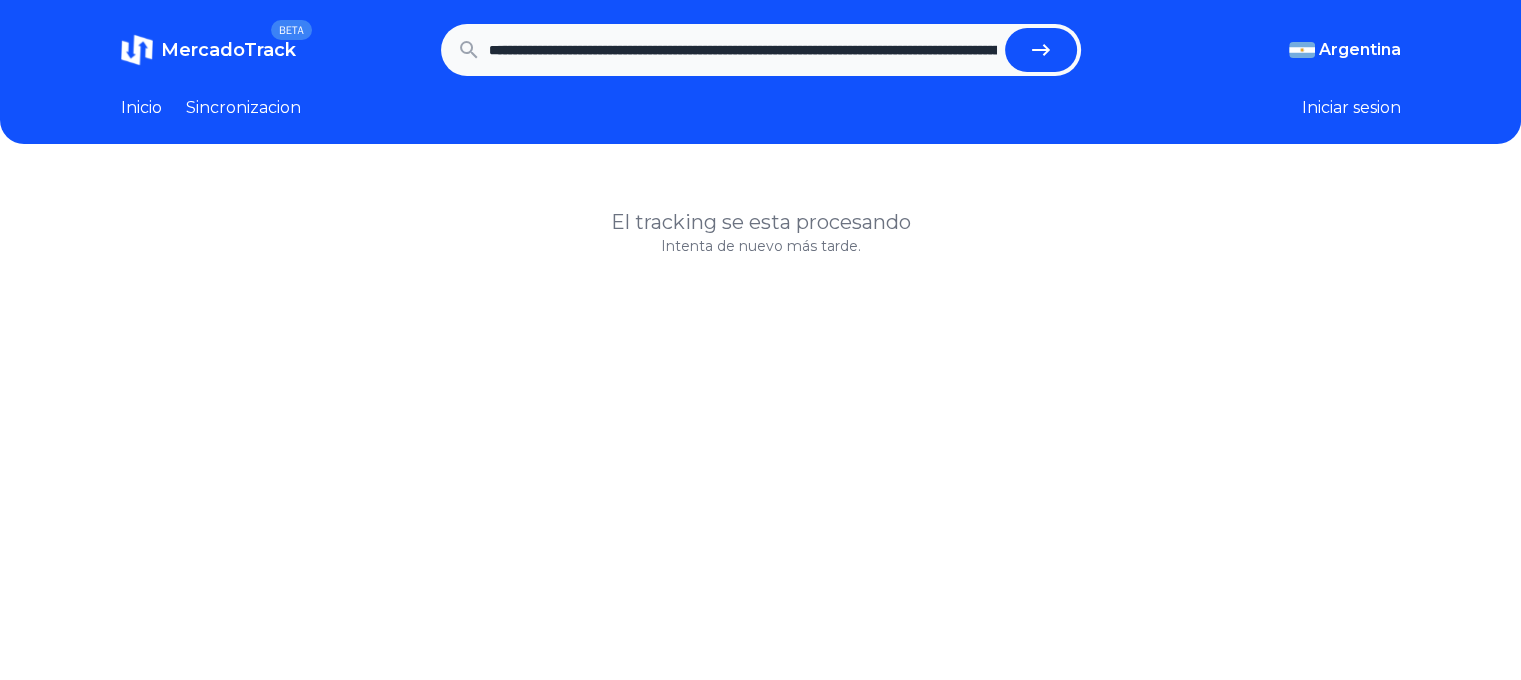 click at bounding box center (1041, 50) 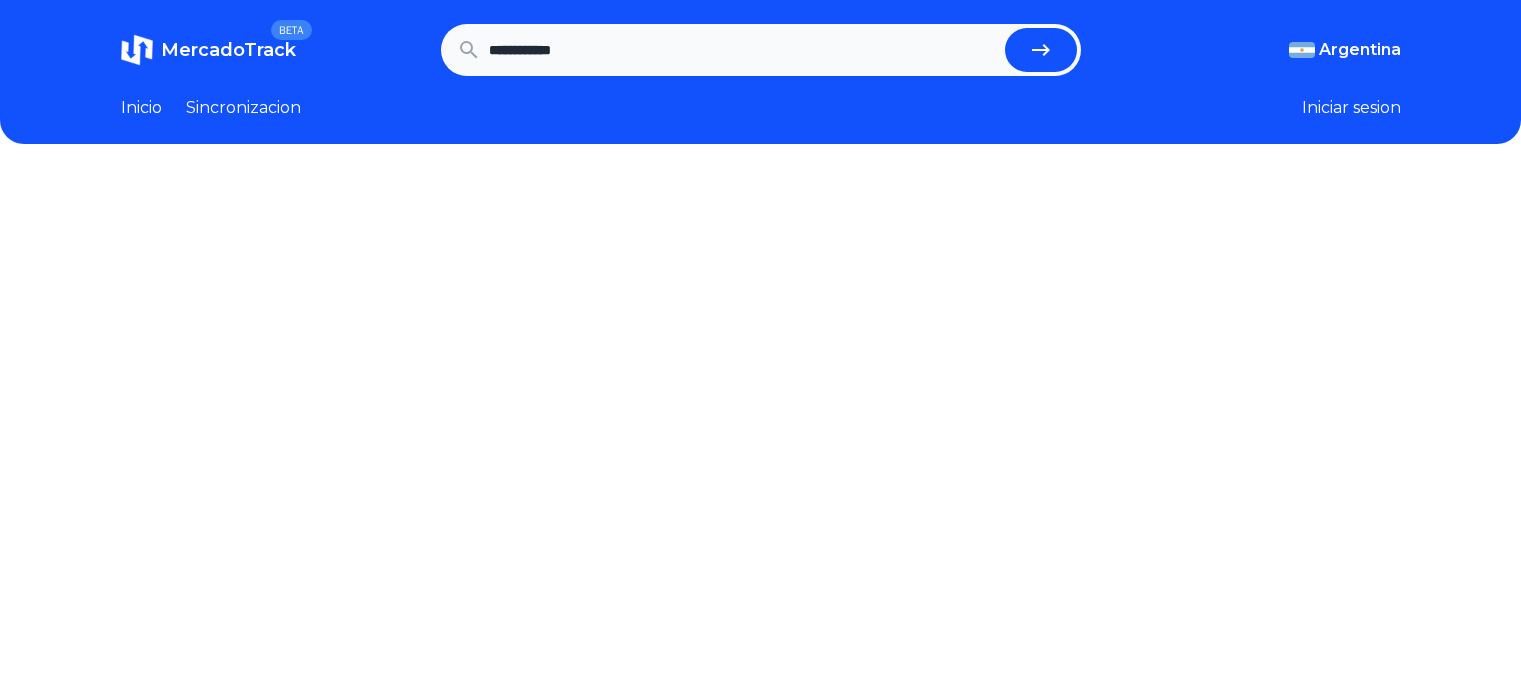 scroll, scrollTop: 0, scrollLeft: 0, axis: both 